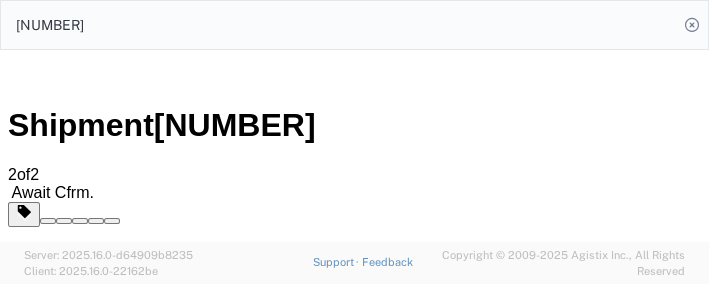 scroll, scrollTop: 0, scrollLeft: 0, axis: both 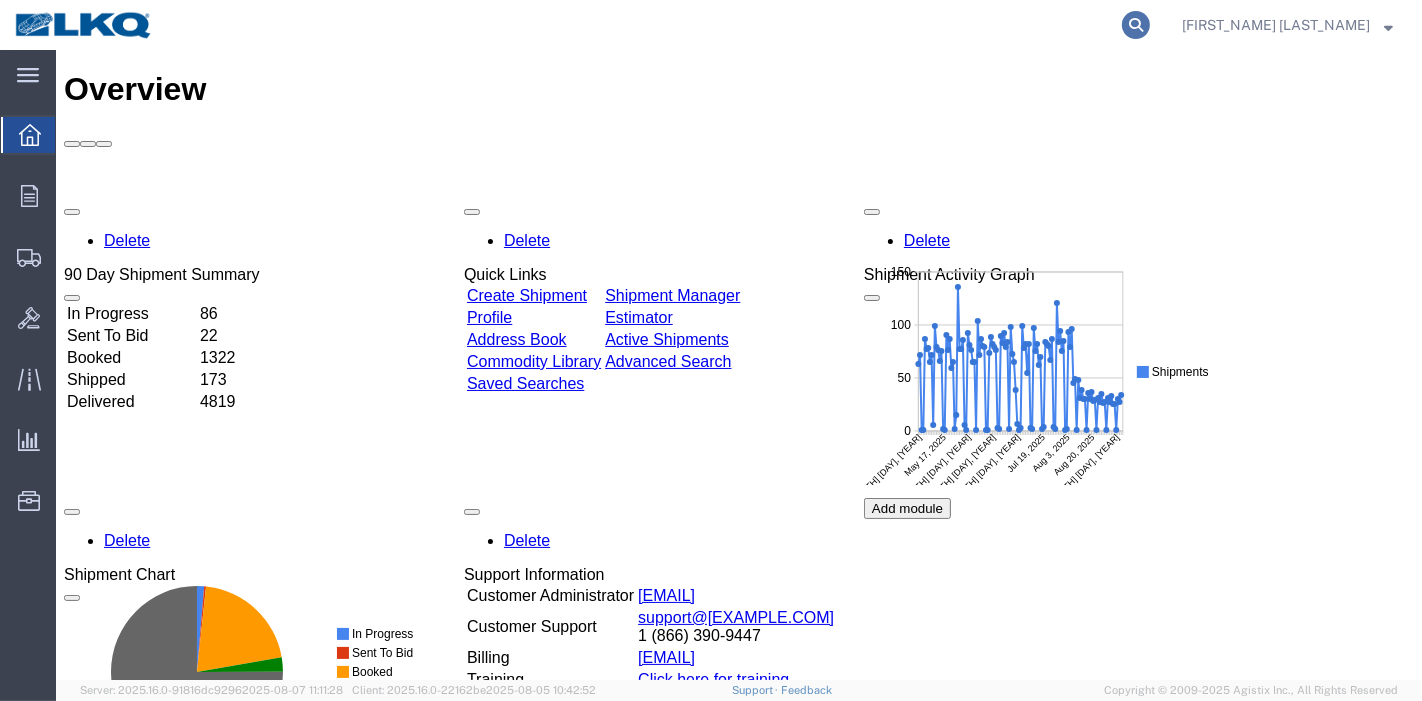 click 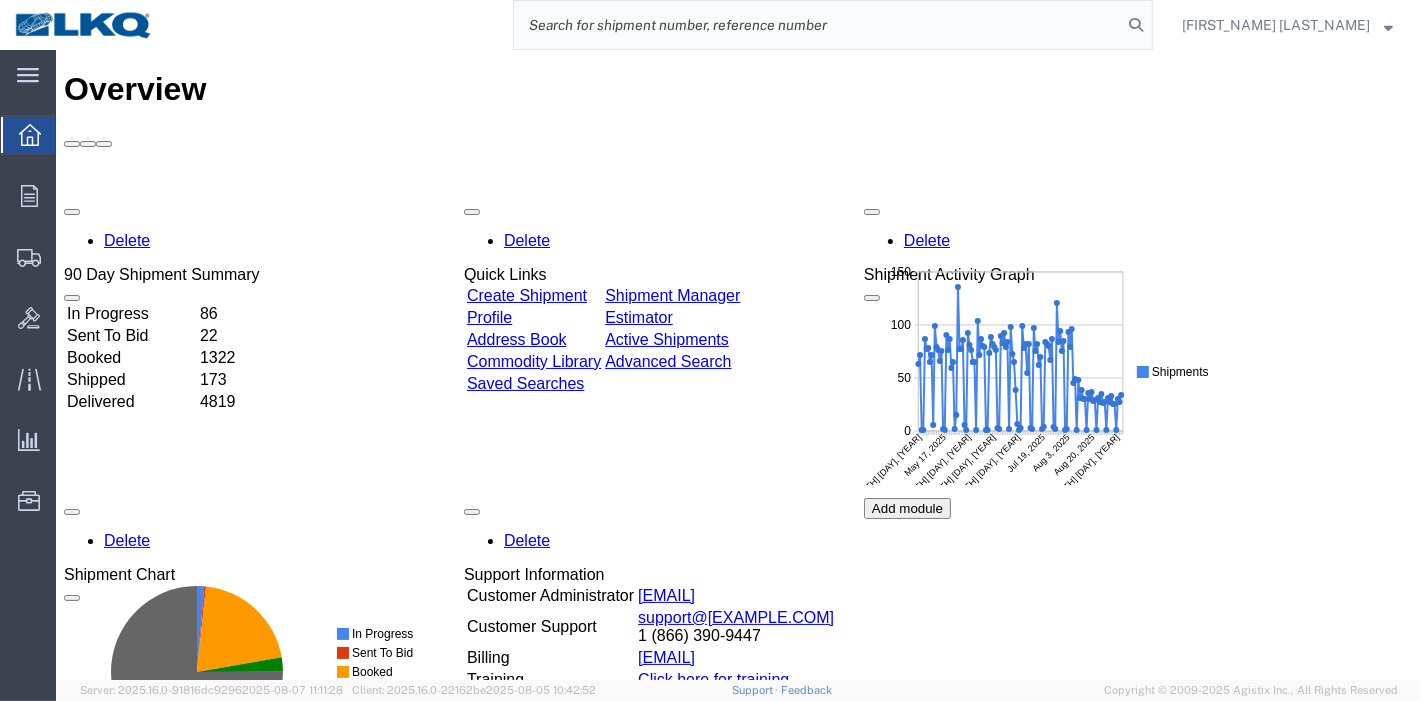 click 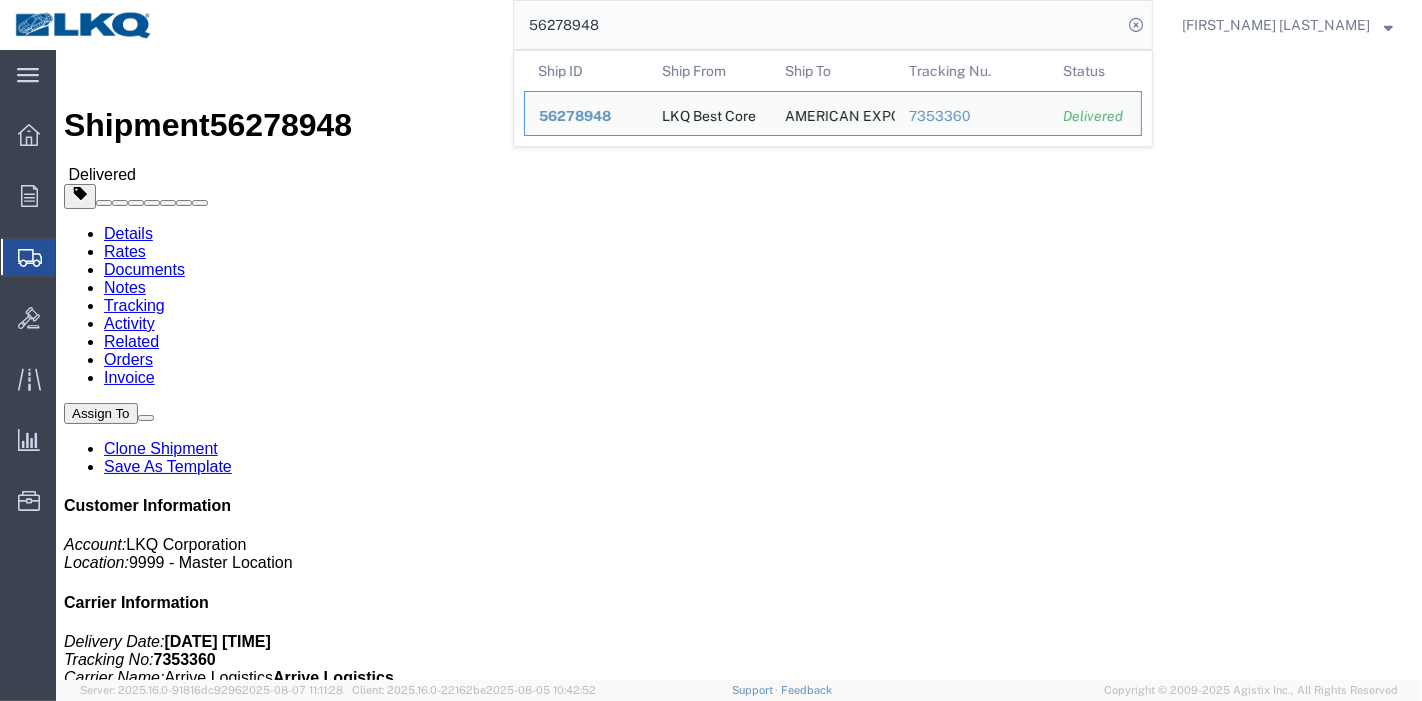 click on "Rates" 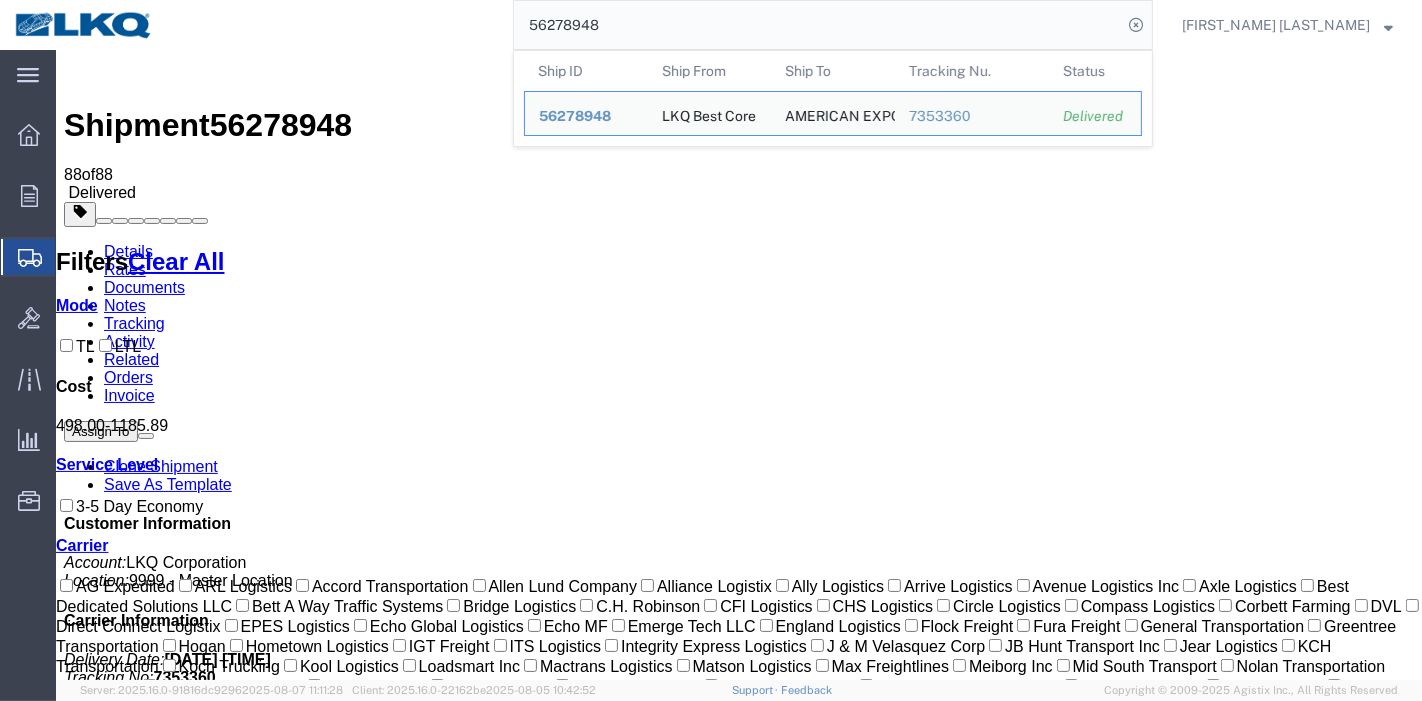 drag, startPoint x: 762, startPoint y: 21, endPoint x: 519, endPoint y: 27, distance: 243.07407 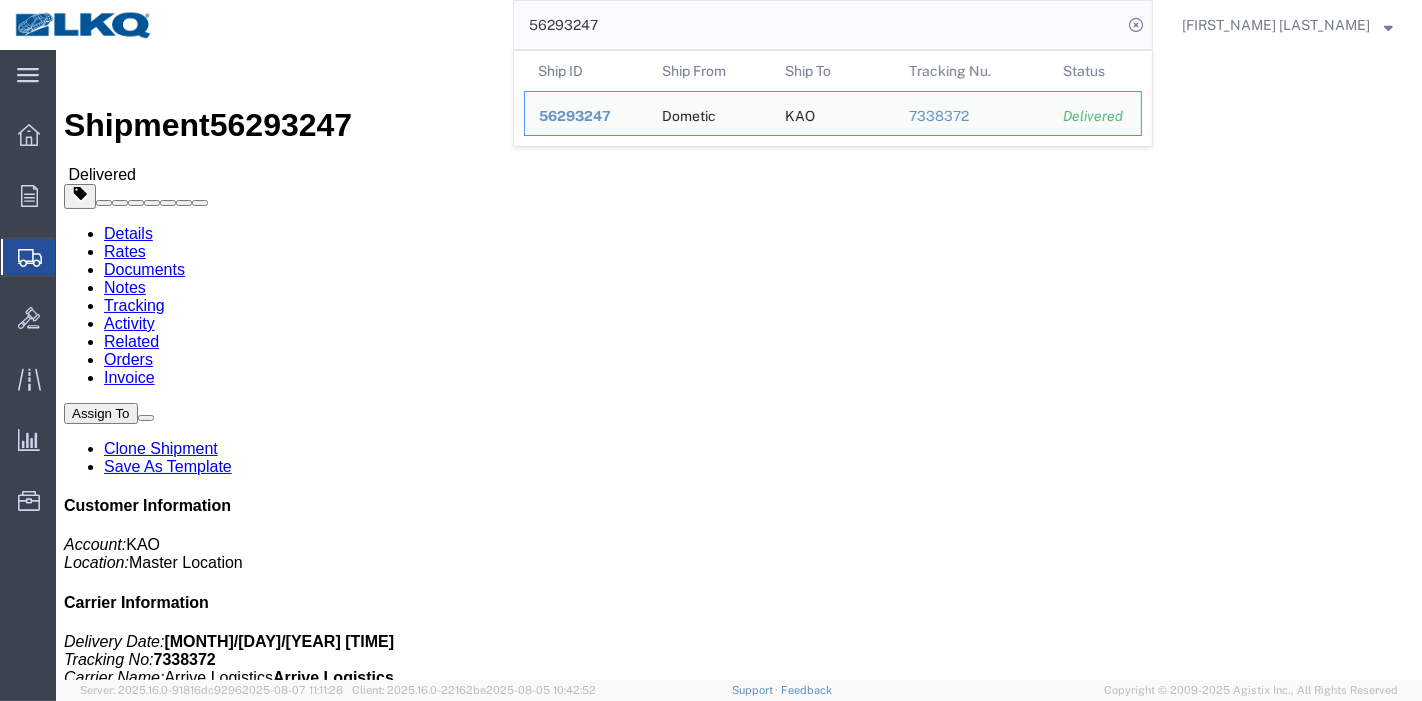 click on "Rates" 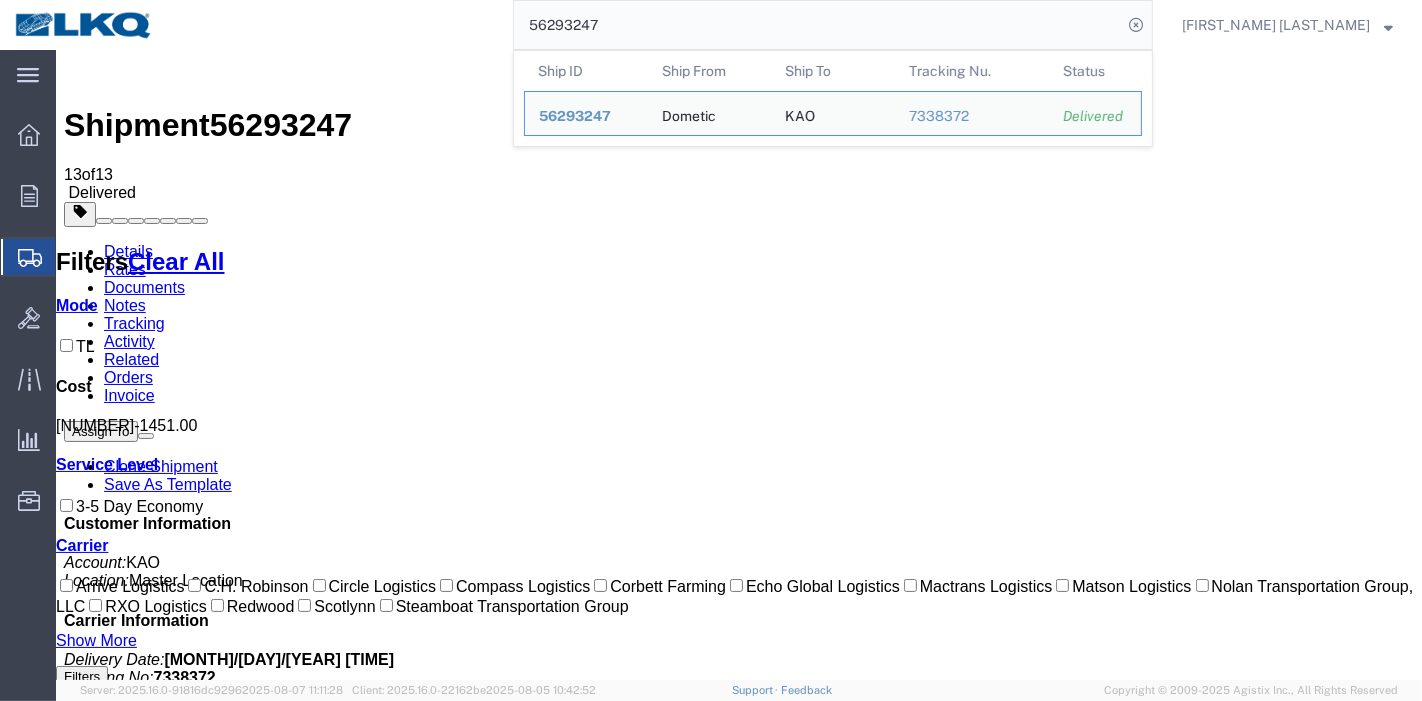 drag, startPoint x: 734, startPoint y: 28, endPoint x: 430, endPoint y: 29, distance: 304.00165 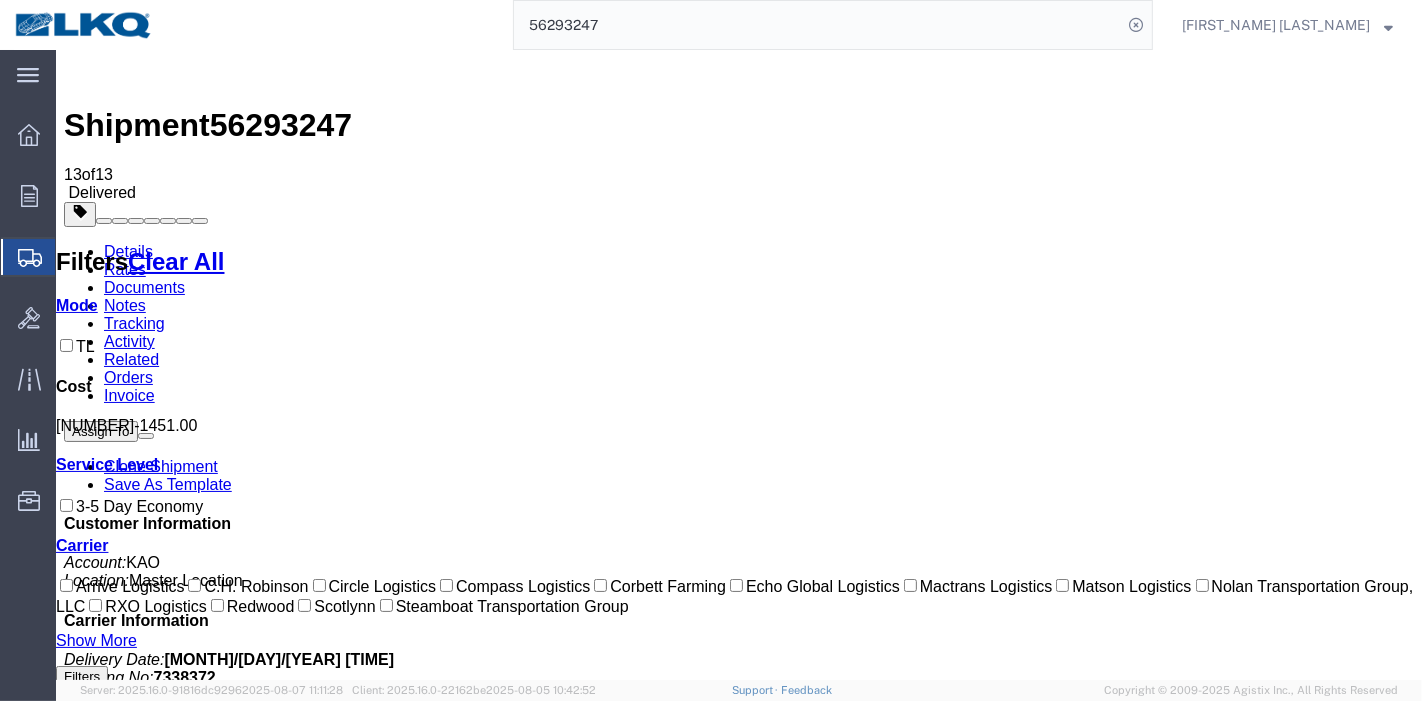 paste on "[NUMBER]" 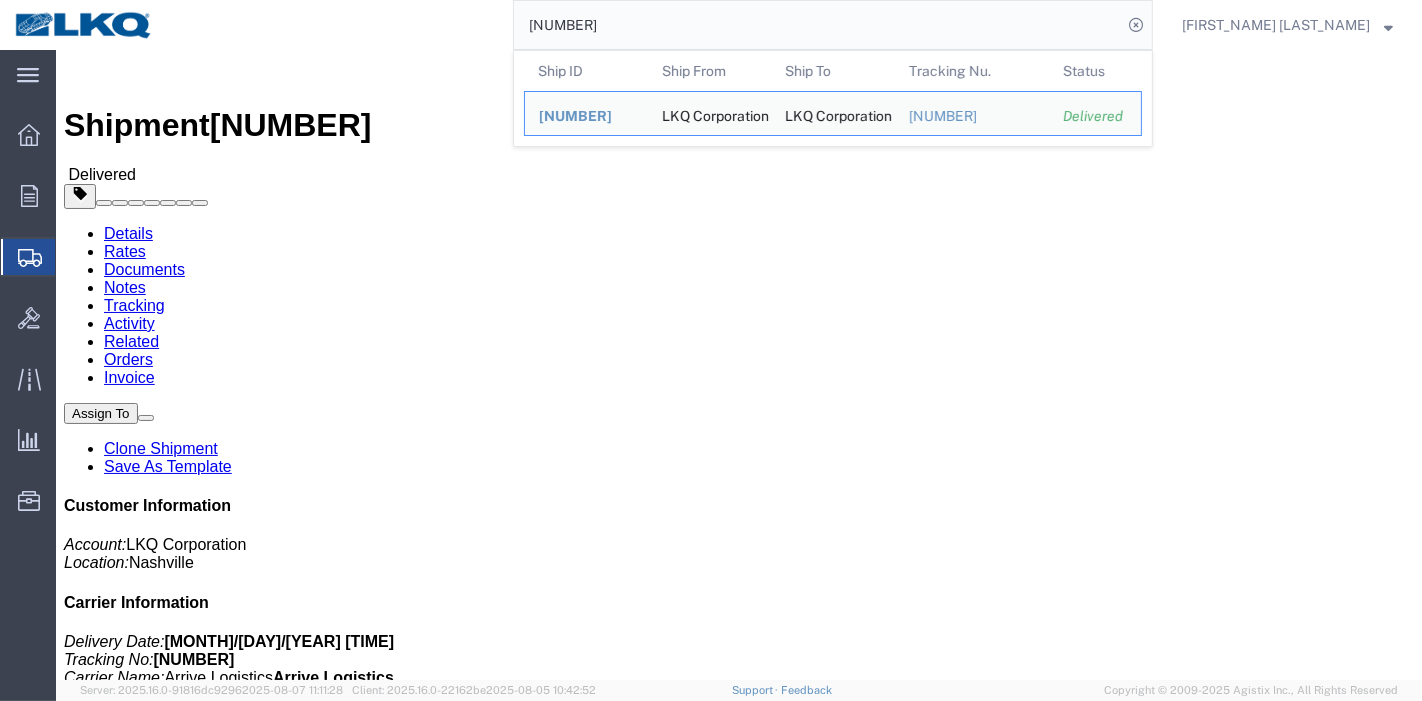 click on "Rates" 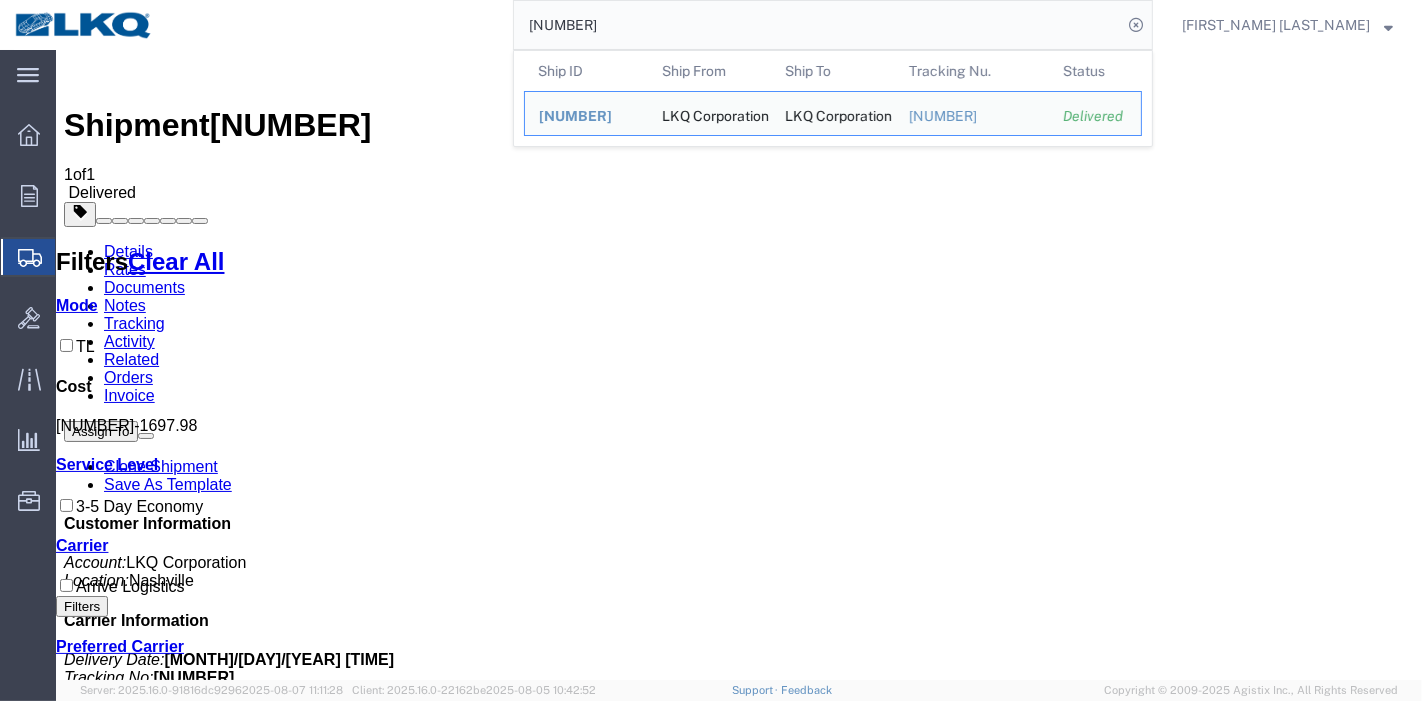 drag, startPoint x: 761, startPoint y: 32, endPoint x: 297, endPoint y: 36, distance: 464.01724 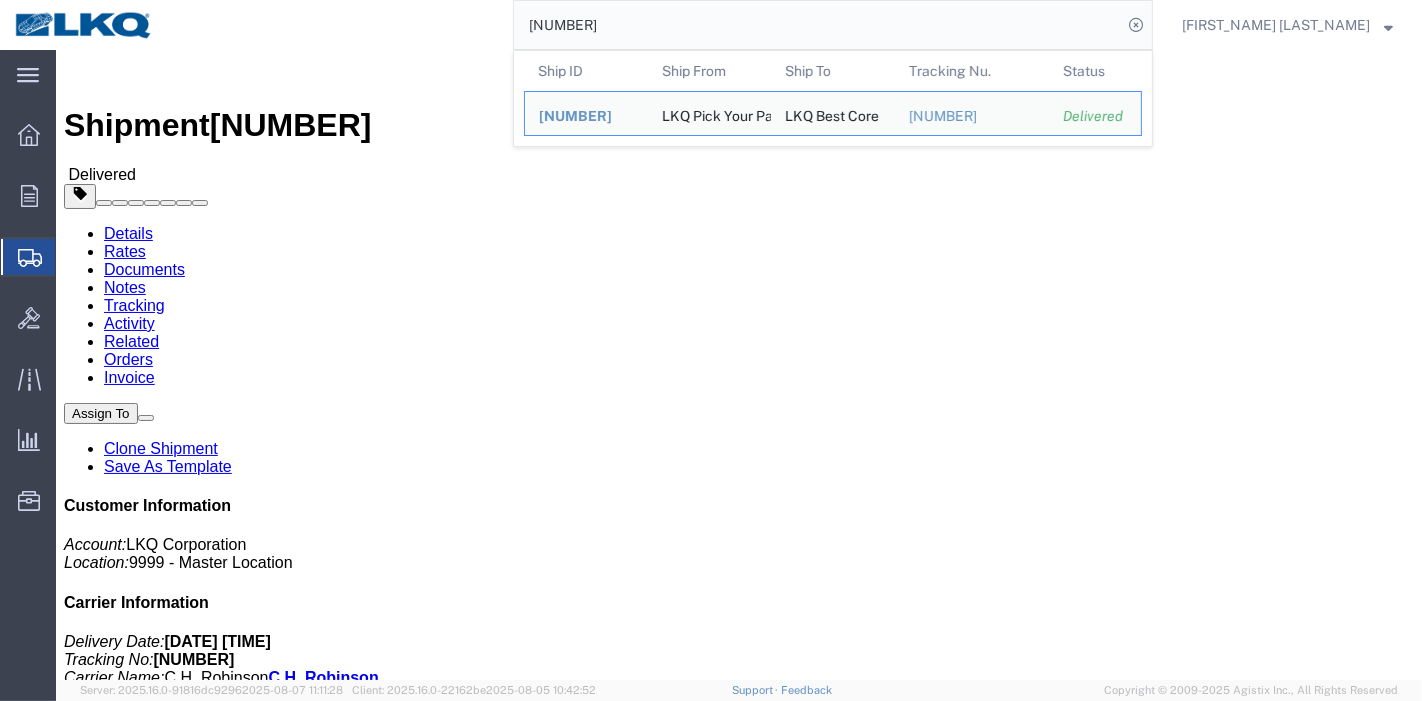 click on "Rates" 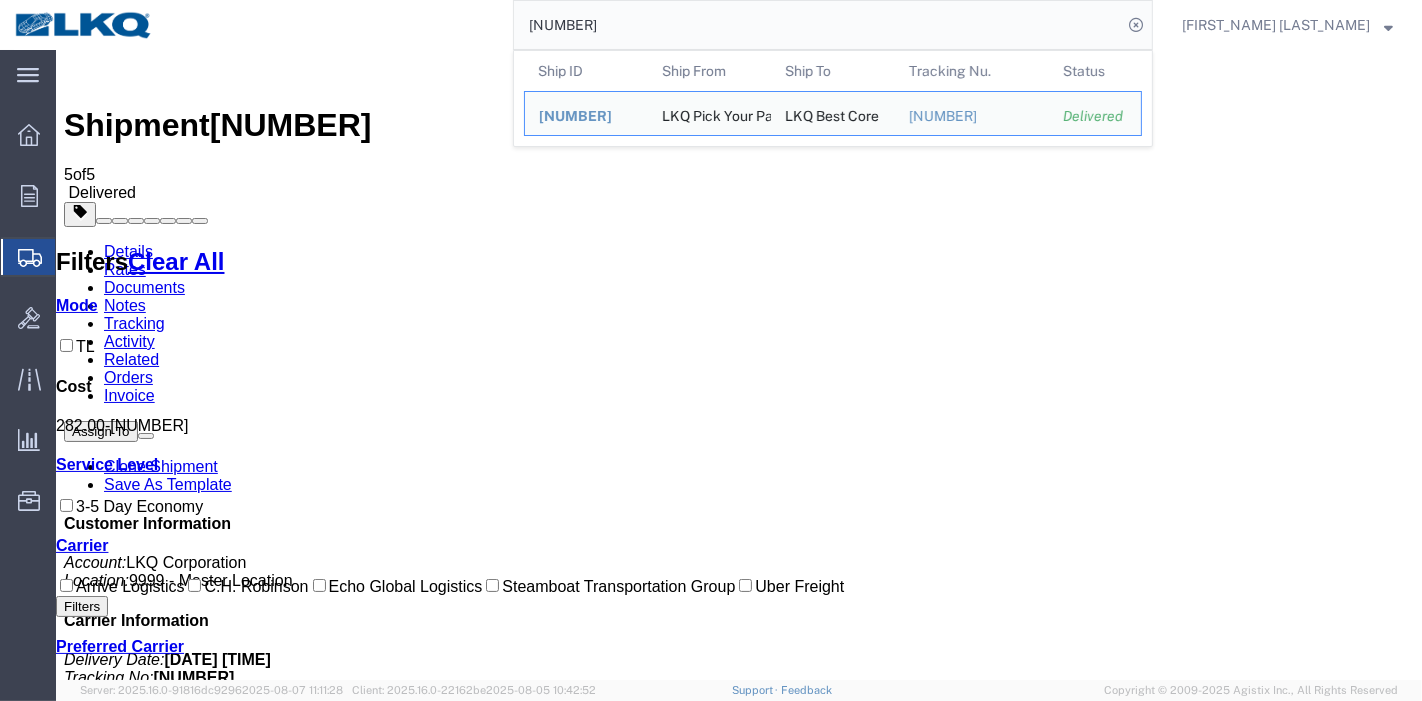 drag, startPoint x: 762, startPoint y: 38, endPoint x: 435, endPoint y: 28, distance: 327.15286 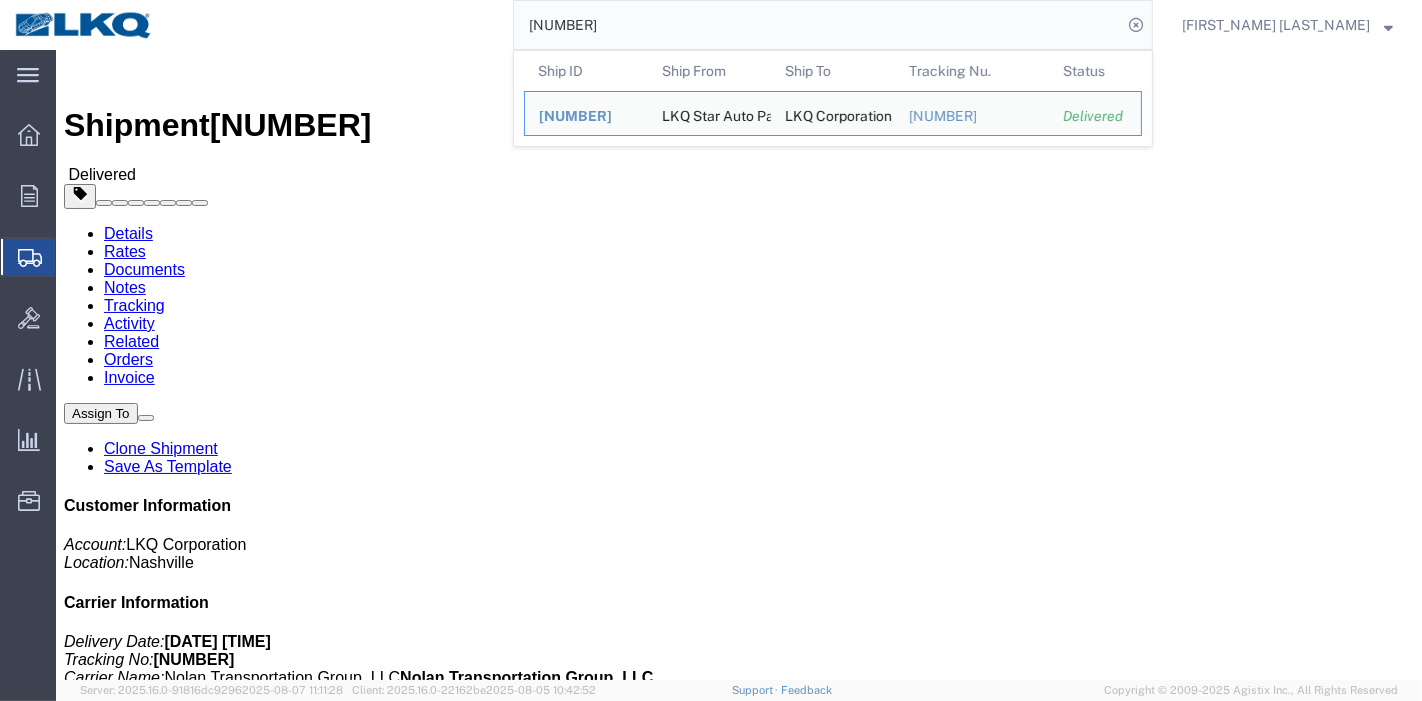 click on "Rates" 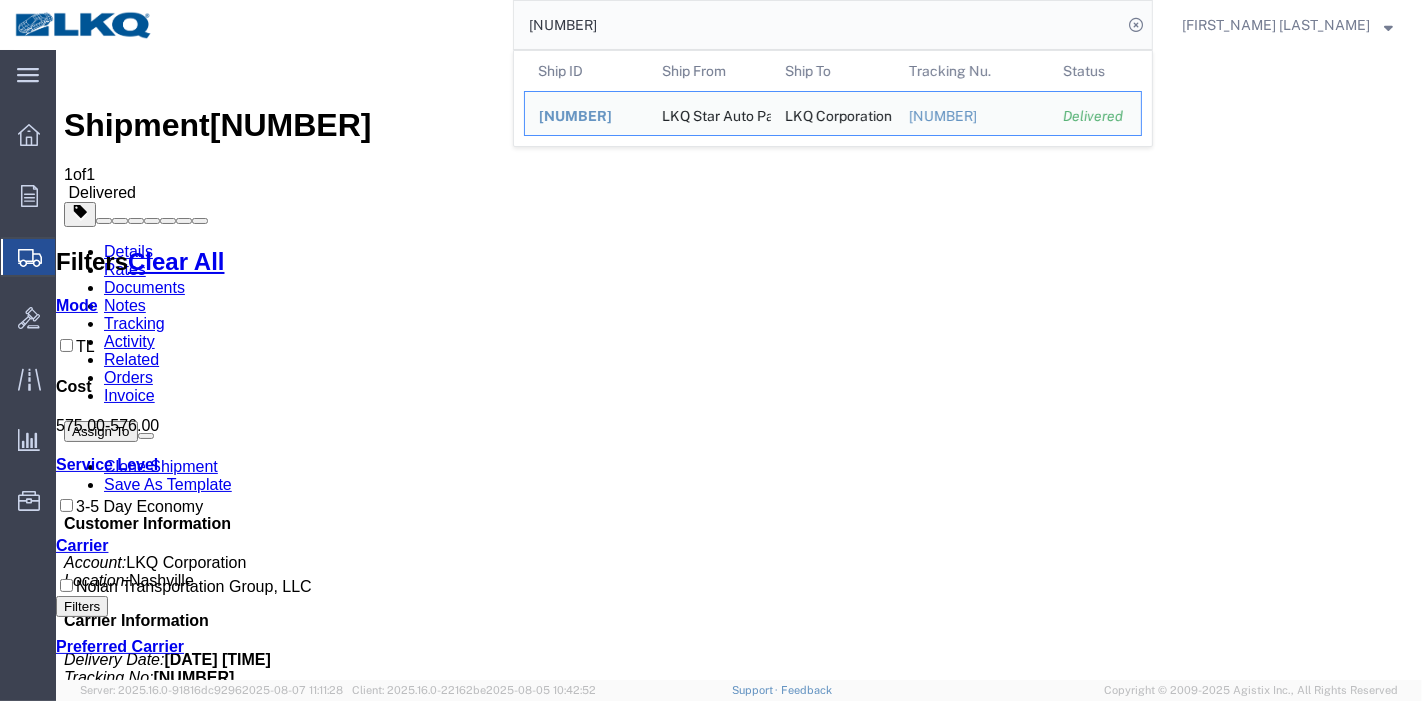 drag, startPoint x: 762, startPoint y: 22, endPoint x: 428, endPoint y: 20, distance: 334.00598 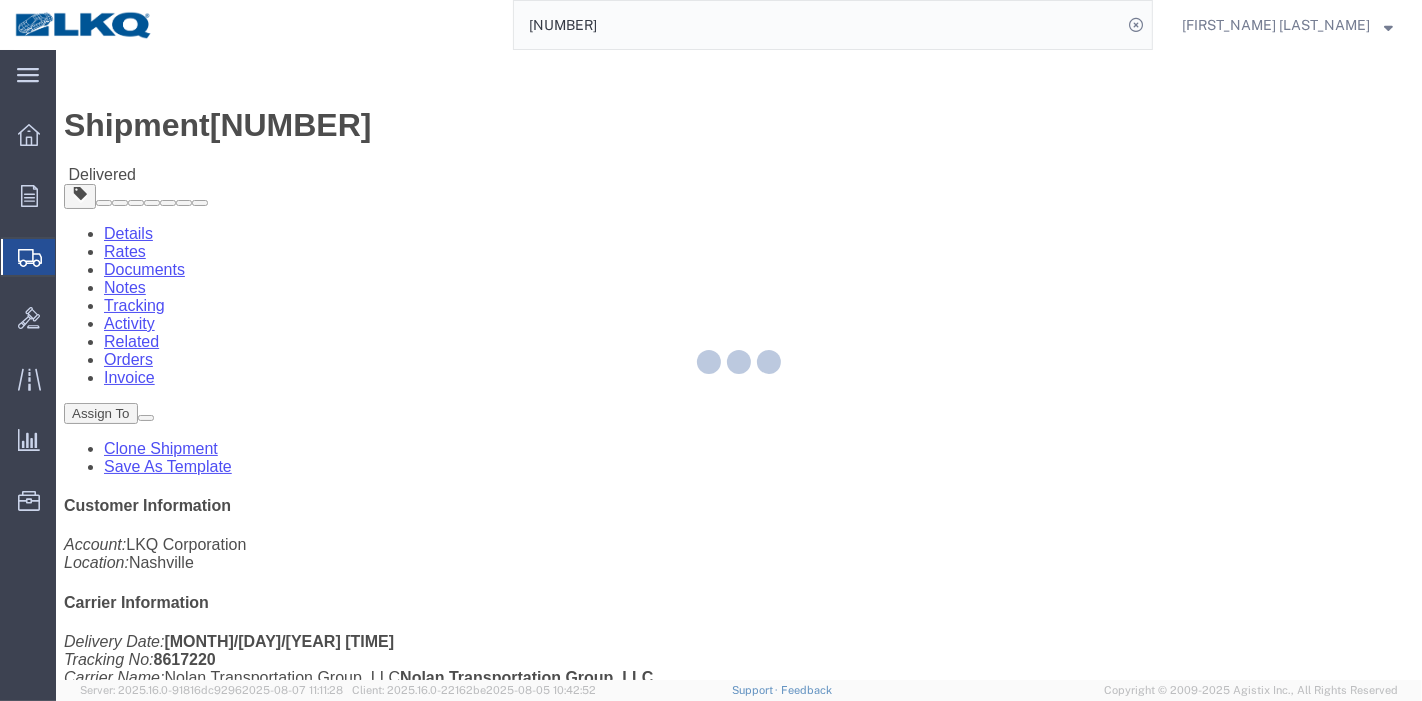 click 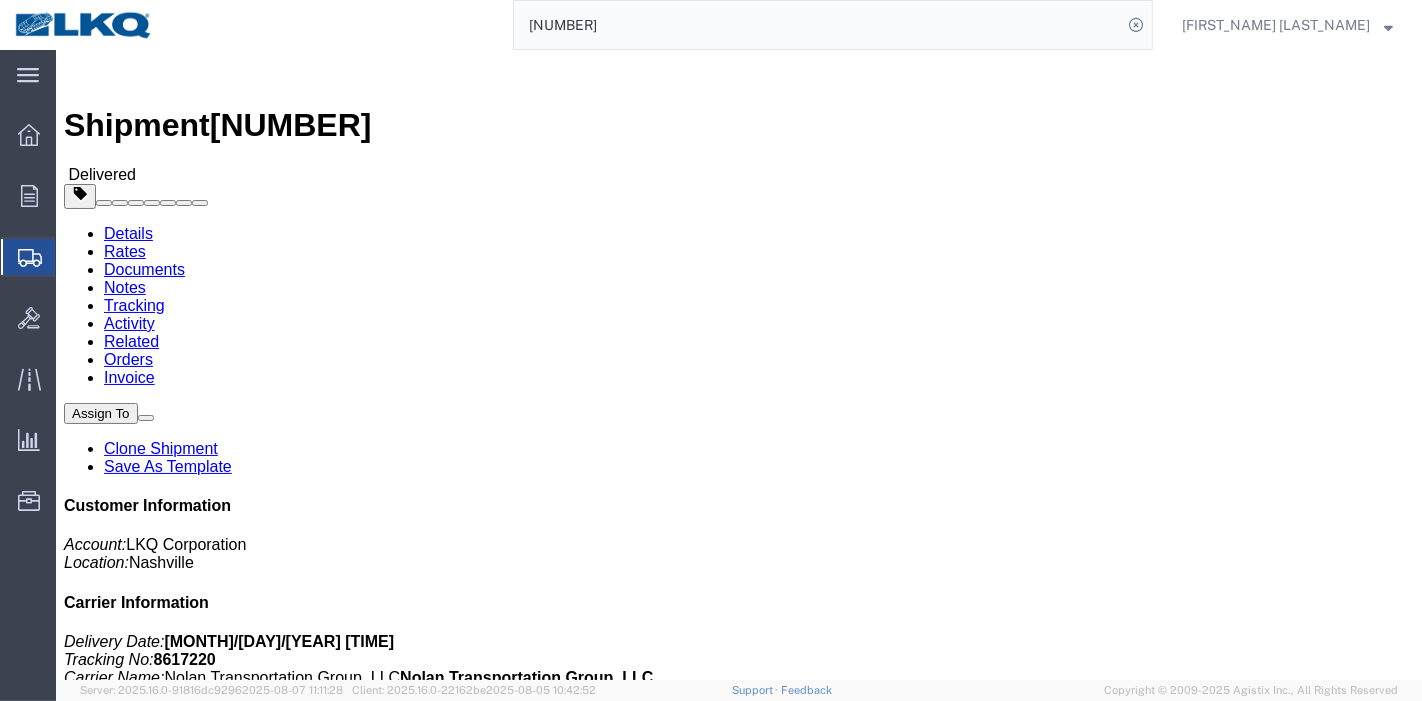 click on "Rates" 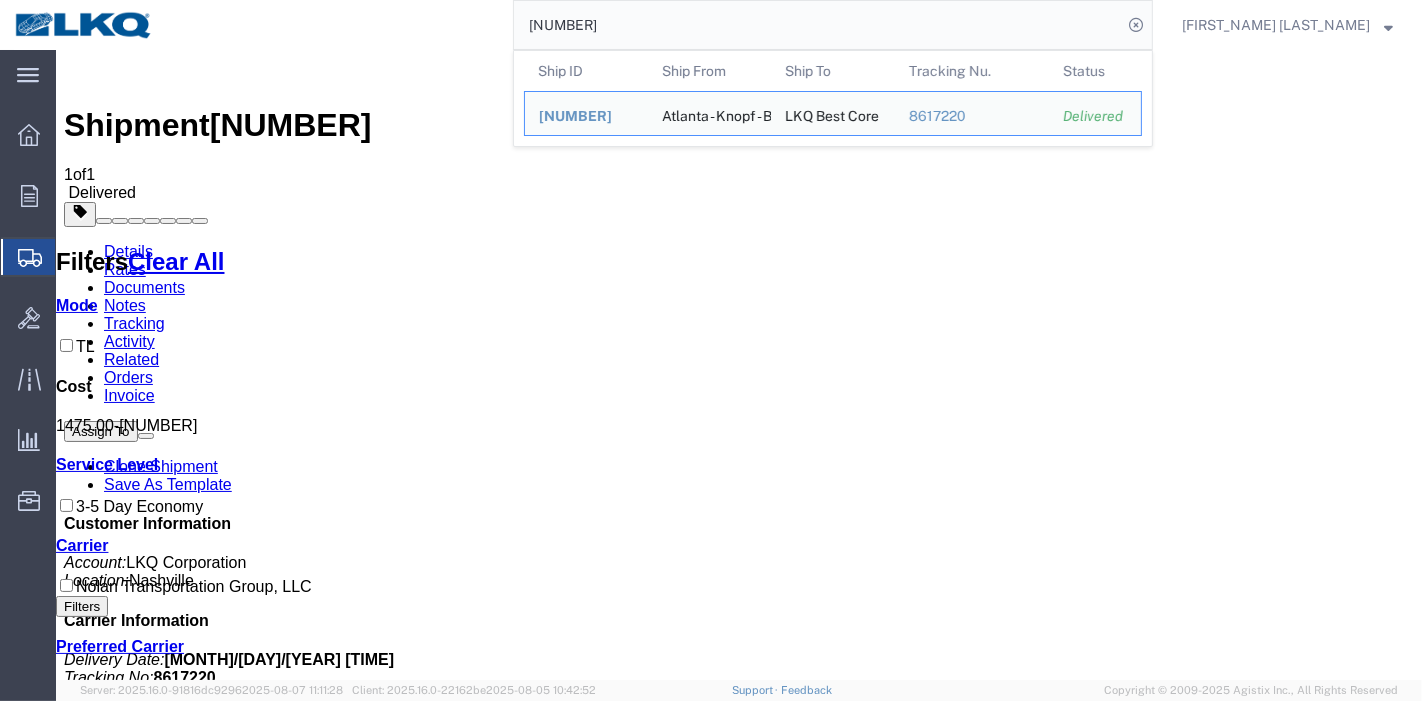 drag, startPoint x: 802, startPoint y: 15, endPoint x: 485, endPoint y: 15, distance: 317 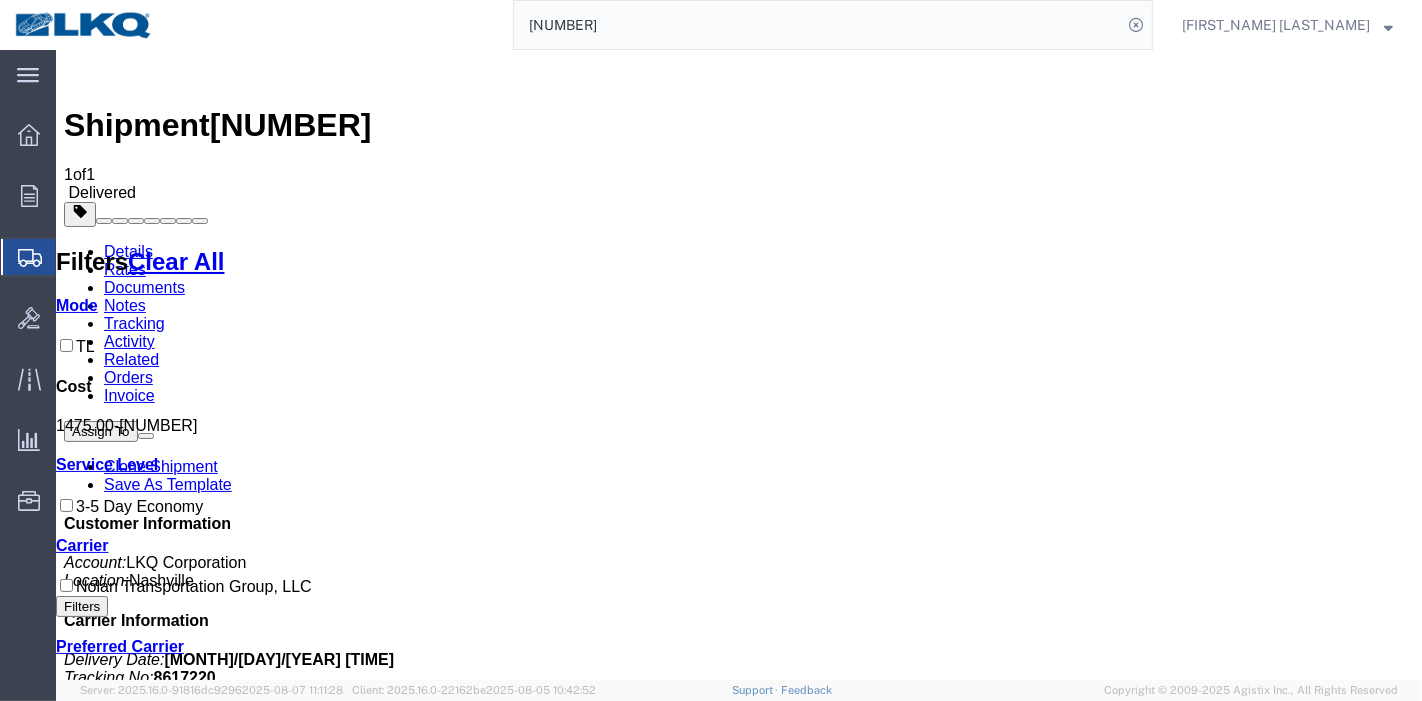 paste on "[NUMBER]" 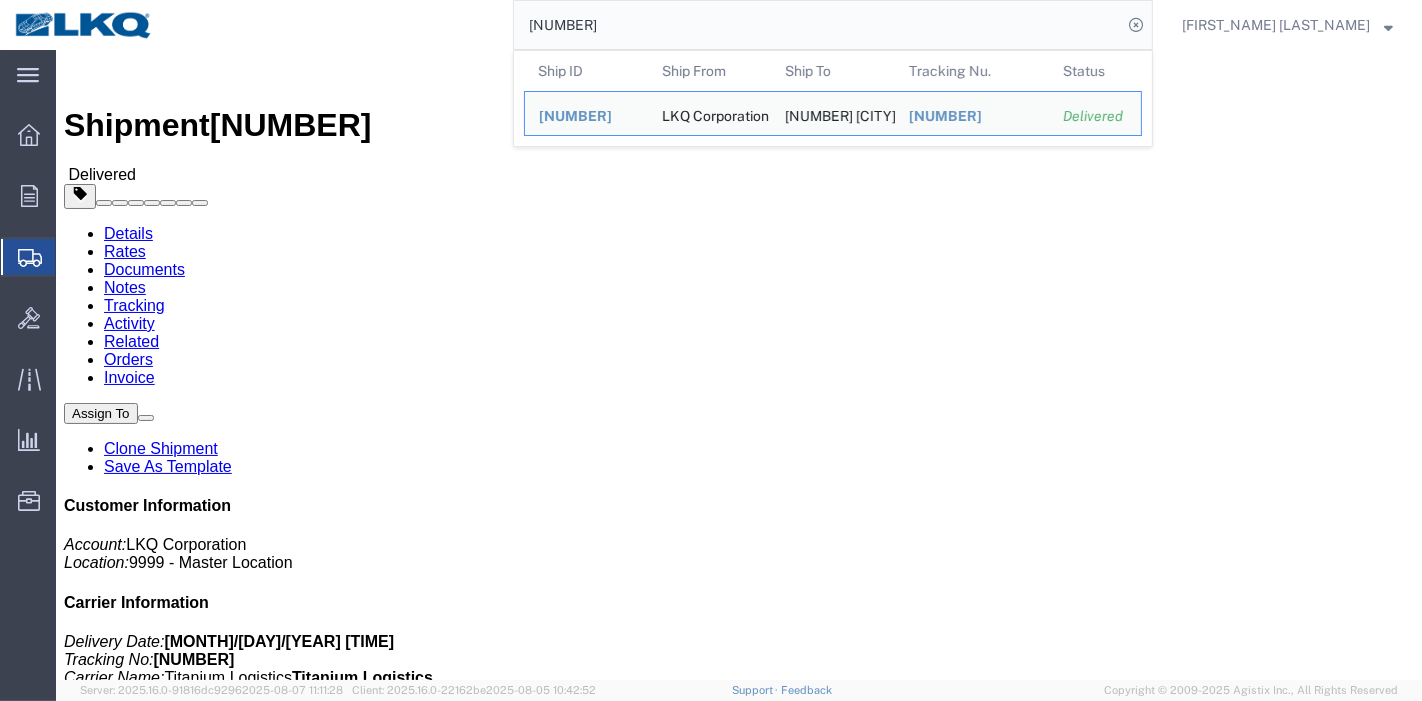 click on "Rates" 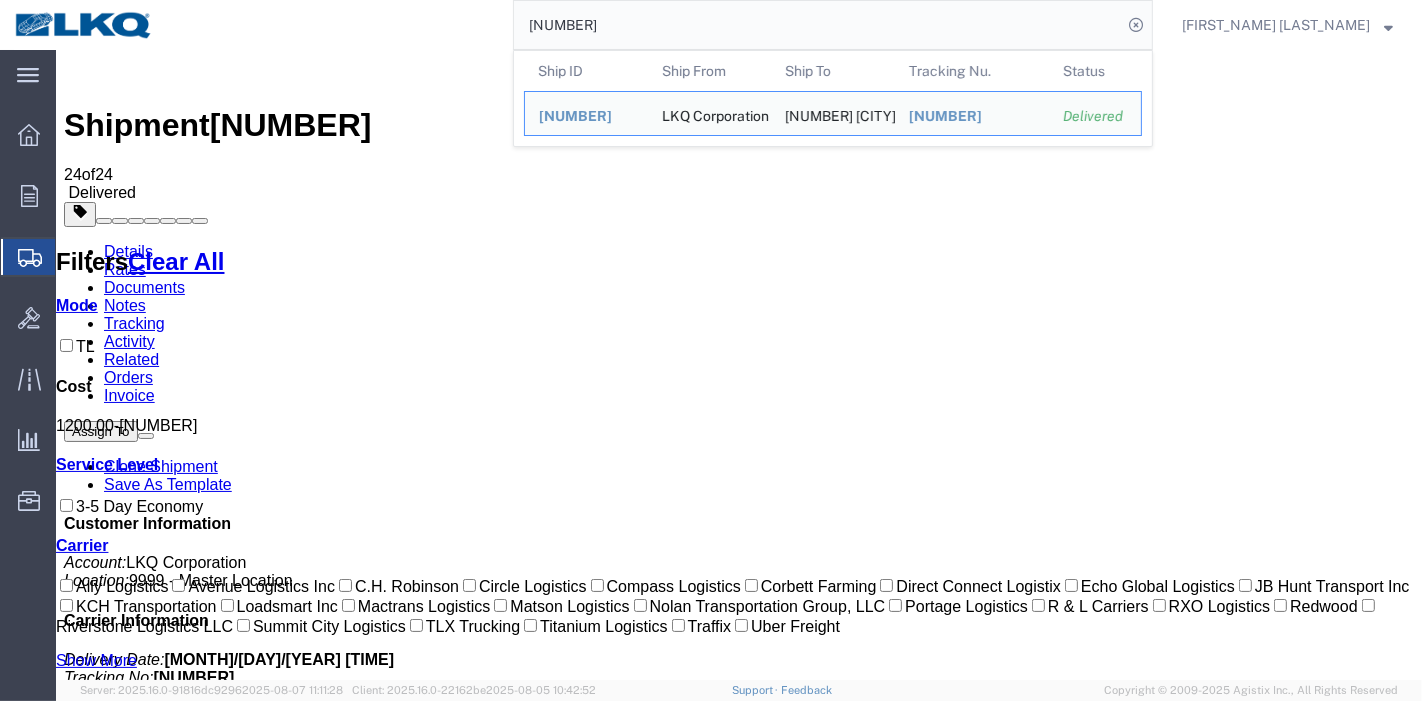 drag, startPoint x: 763, startPoint y: 15, endPoint x: 540, endPoint y: 32, distance: 223.64705 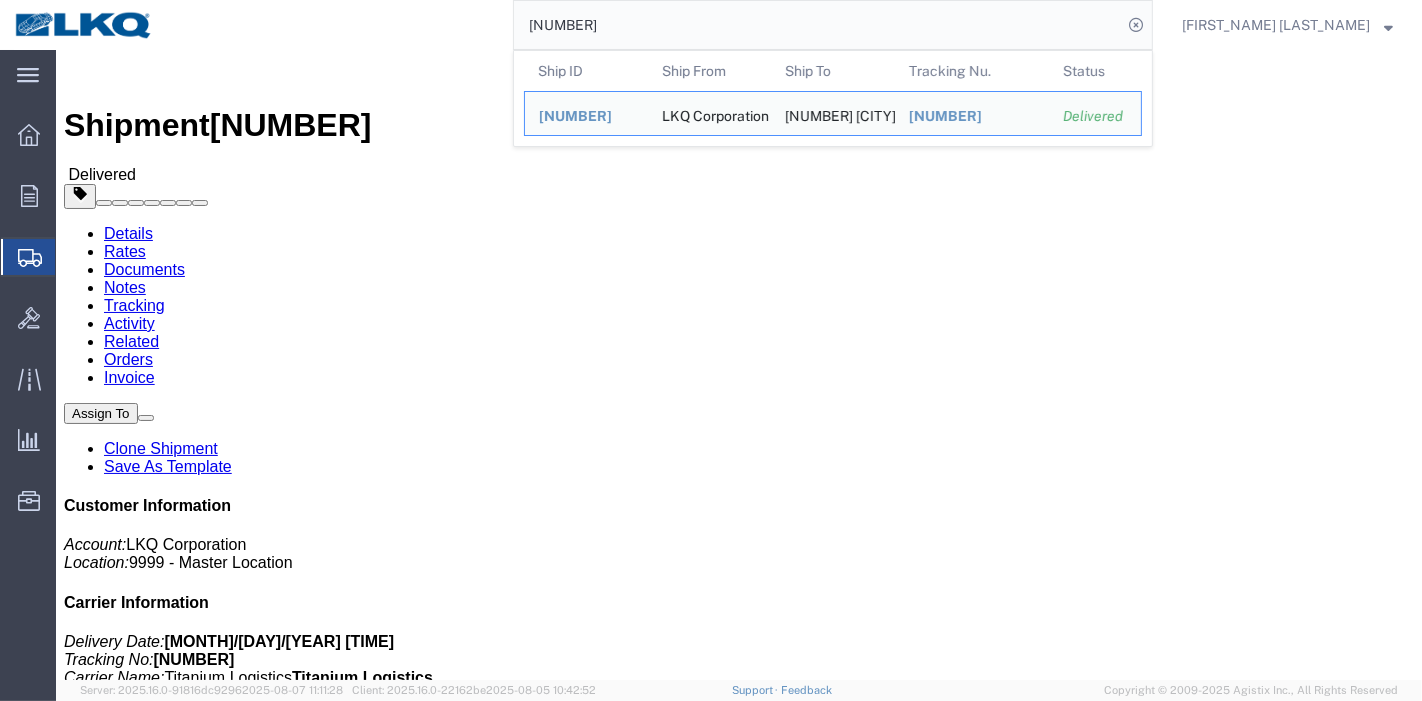 click on "Rates" 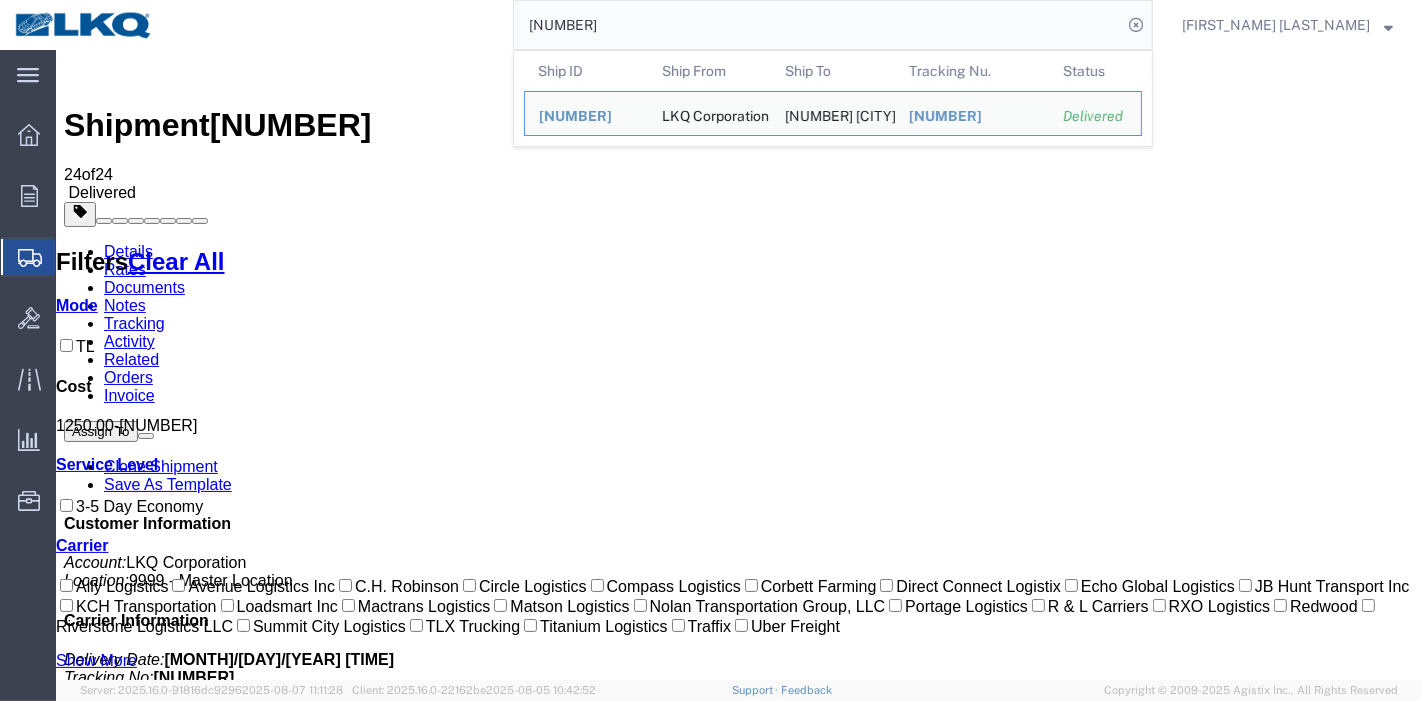 drag, startPoint x: 765, startPoint y: 27, endPoint x: 390, endPoint y: 27, distance: 375 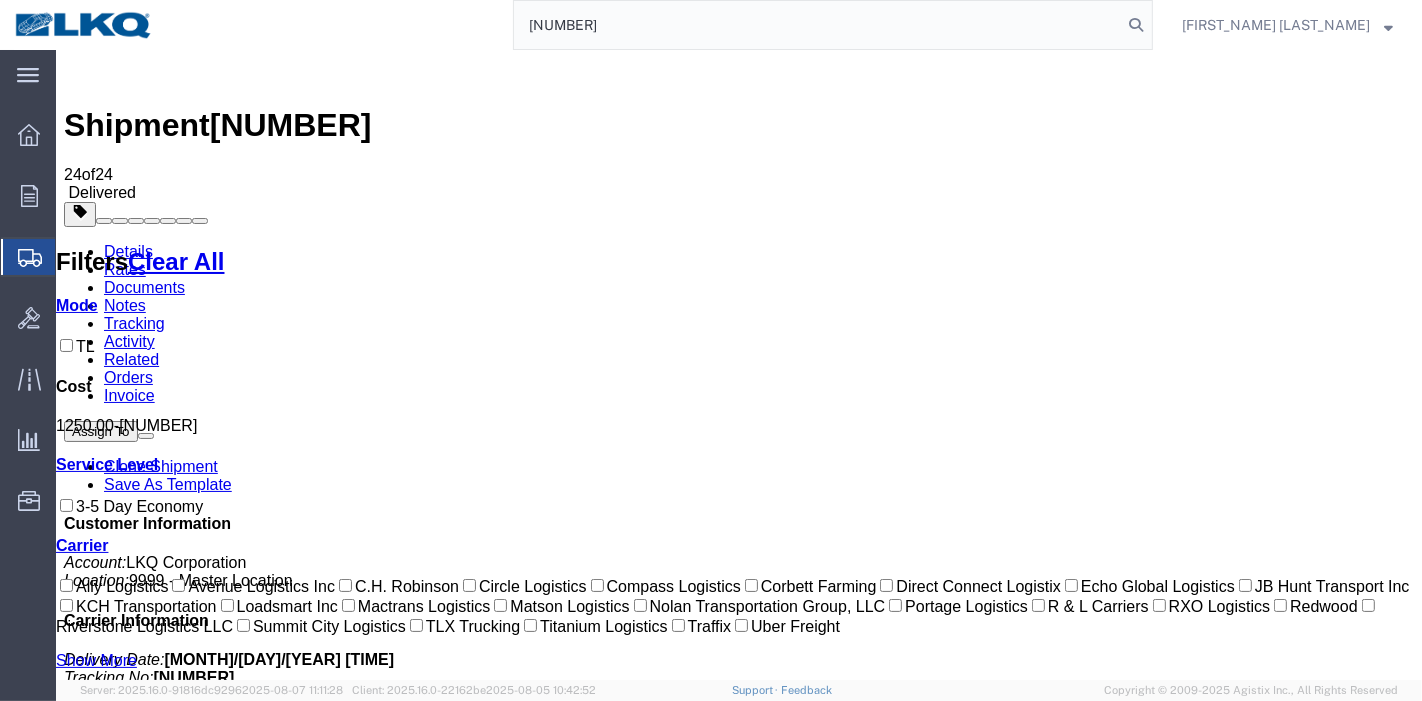 type on "[NUMBER]" 